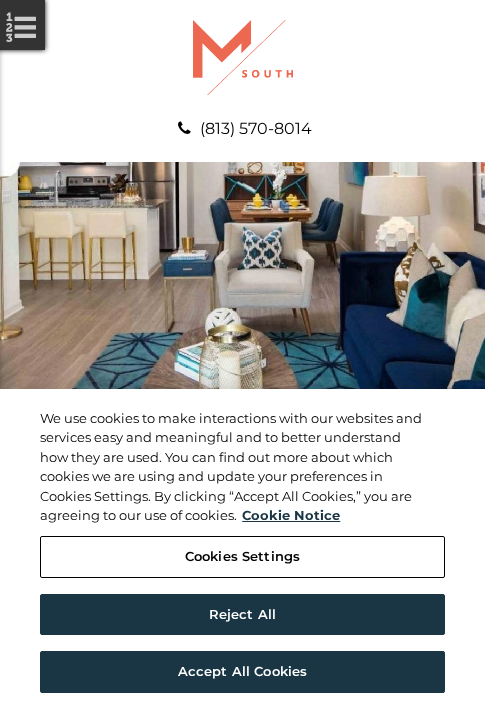 scroll, scrollTop: 0, scrollLeft: 0, axis: both 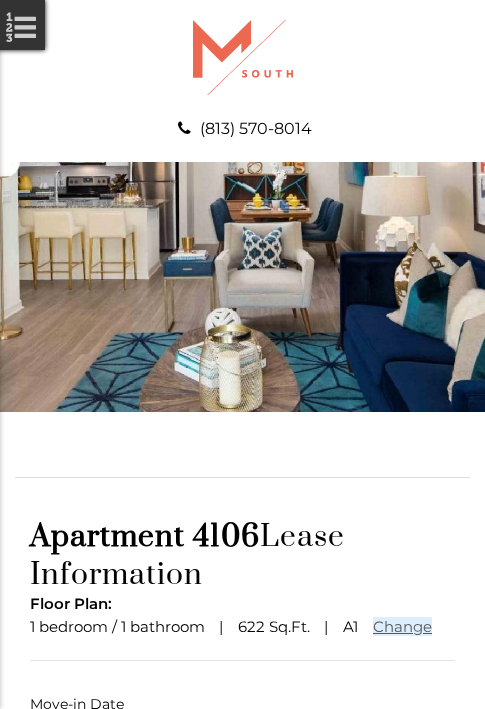 click at bounding box center (243, 791) 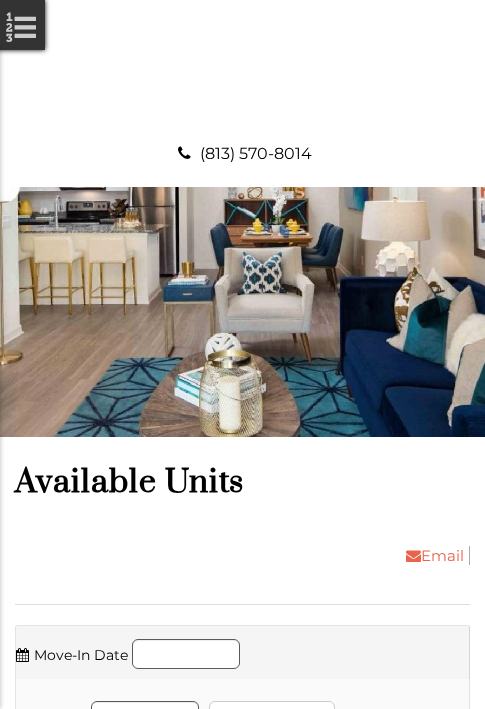 scroll, scrollTop: 0, scrollLeft: 0, axis: both 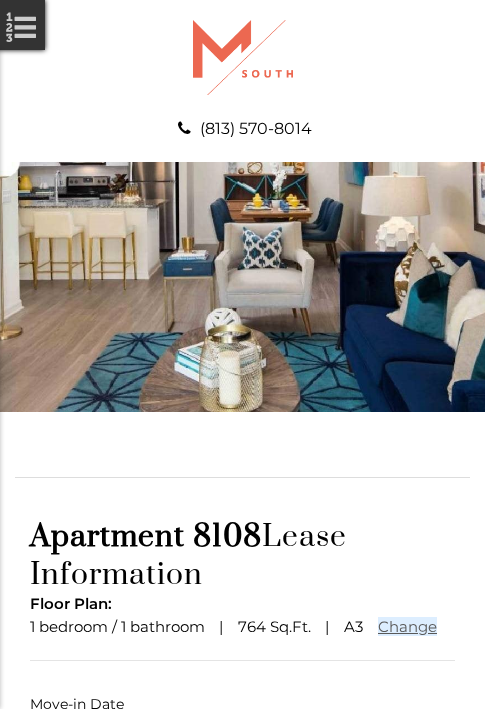 click at bounding box center (243, 791) 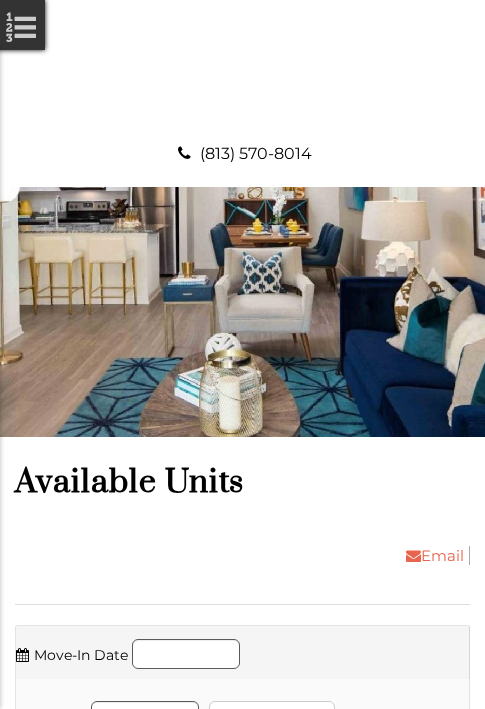 scroll, scrollTop: 0, scrollLeft: 0, axis: both 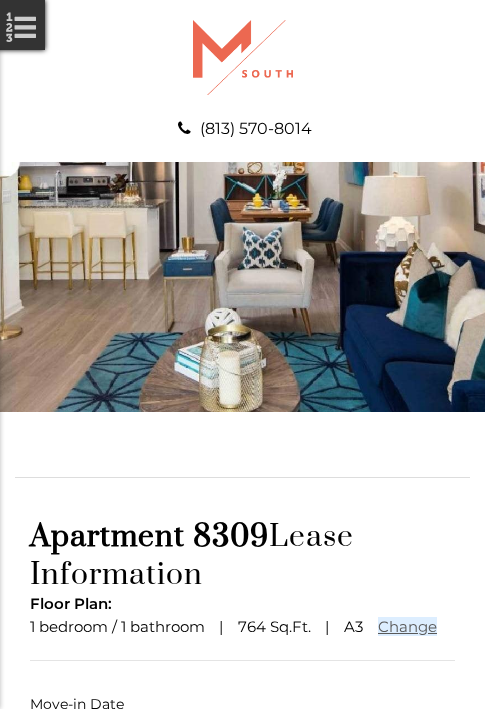 click at bounding box center [243, 829] 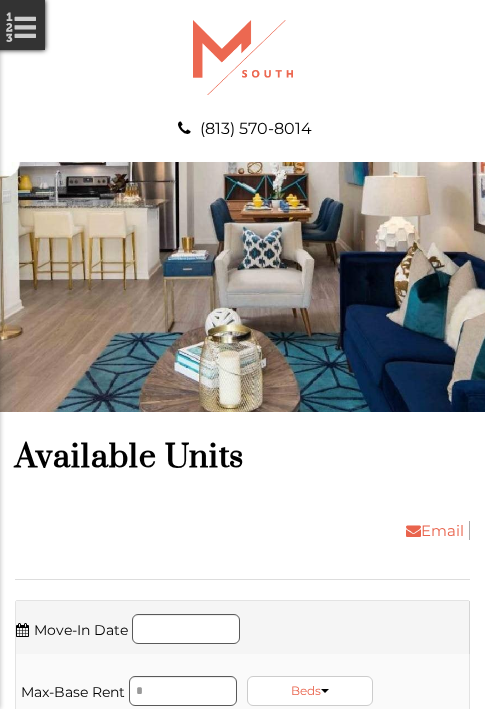 scroll, scrollTop: 0, scrollLeft: 0, axis: both 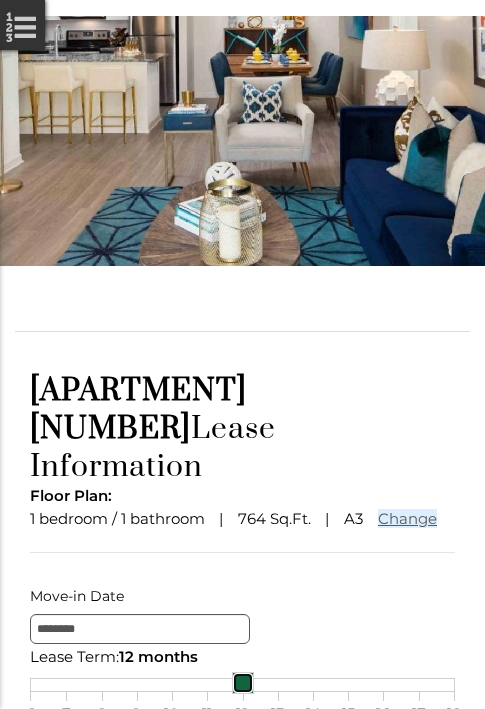 click at bounding box center [243, 683] 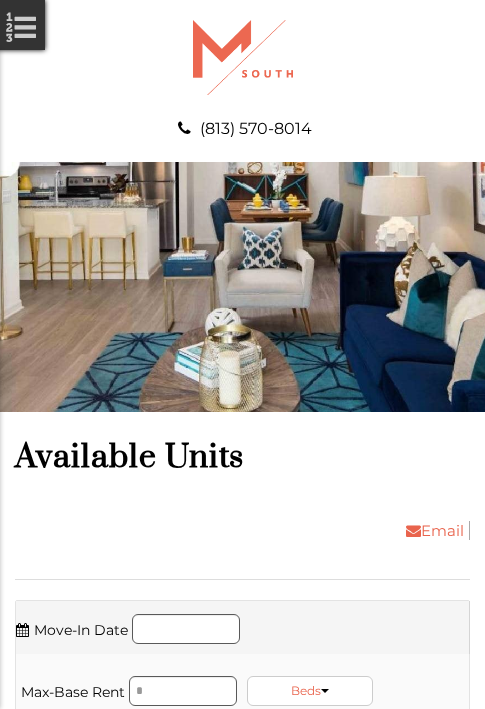 scroll, scrollTop: 0, scrollLeft: 0, axis: both 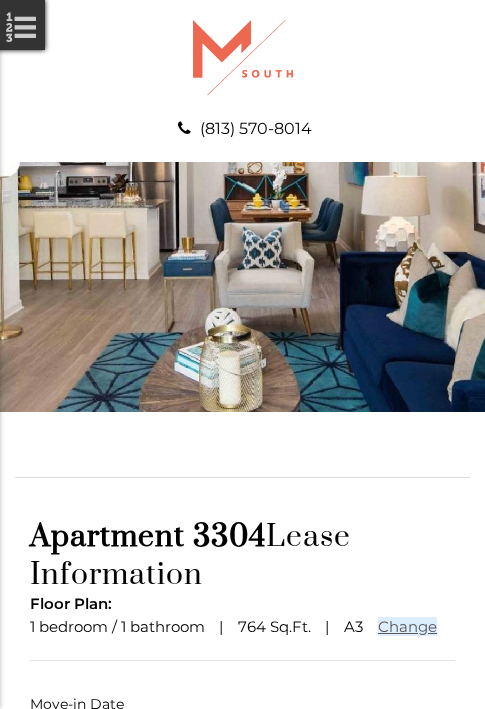click at bounding box center (243, 791) 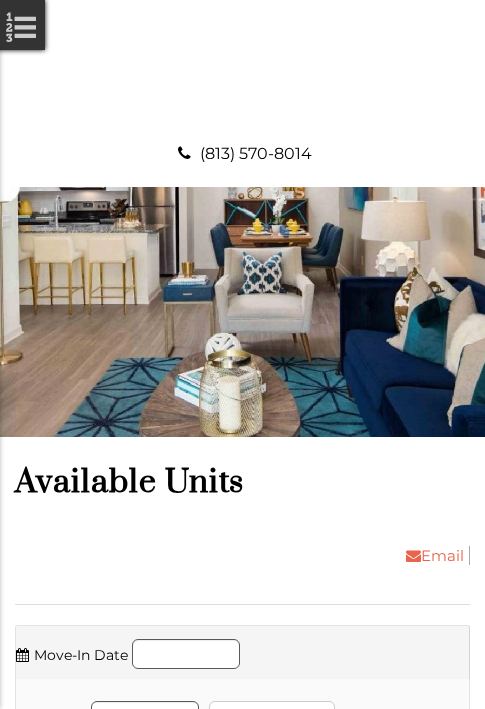 scroll, scrollTop: 0, scrollLeft: 0, axis: both 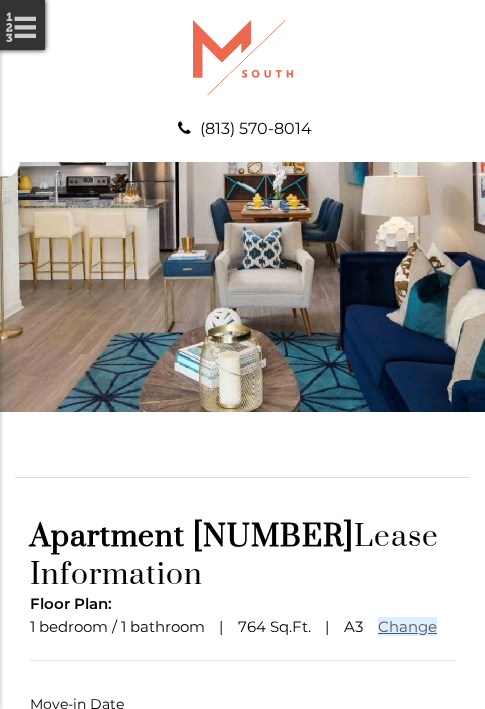 click at bounding box center [243, 791] 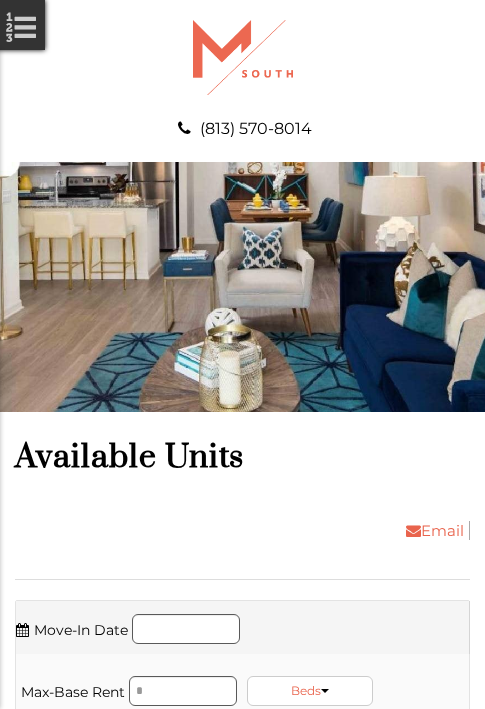scroll, scrollTop: 0, scrollLeft: 0, axis: both 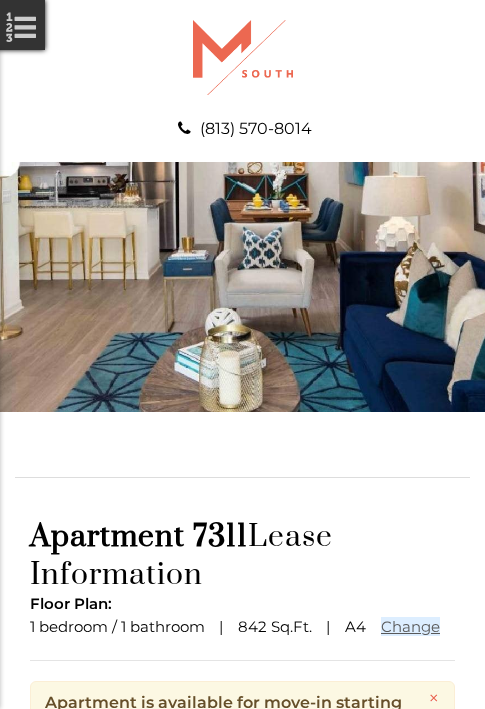 click at bounding box center [243, 886] 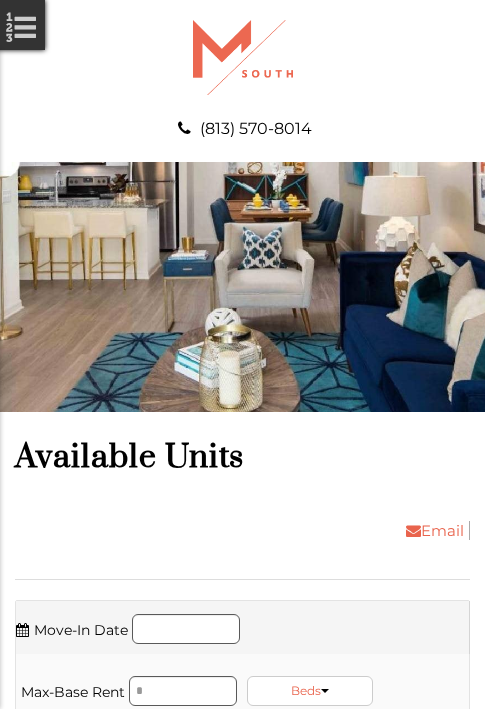scroll, scrollTop: 0, scrollLeft: 0, axis: both 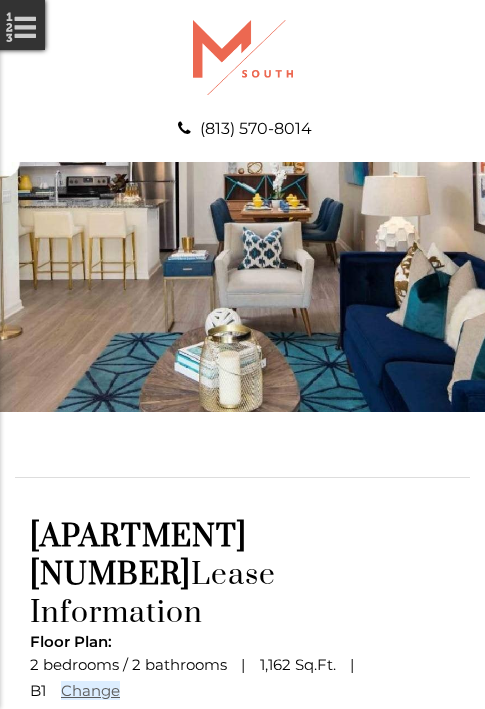 click at bounding box center [243, 855] 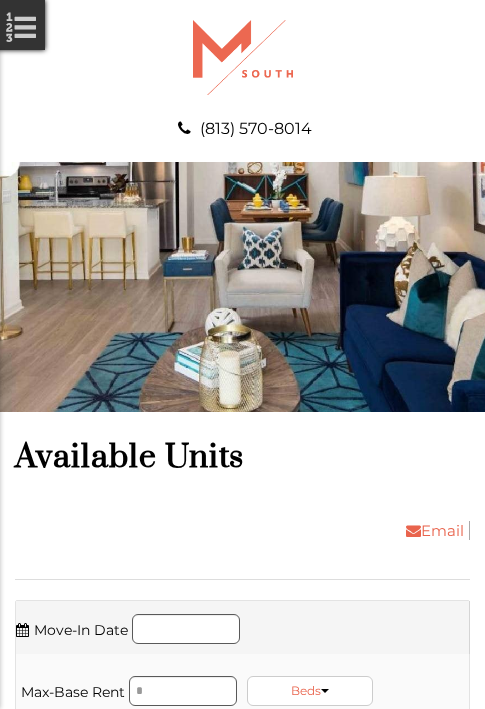 scroll, scrollTop: 0, scrollLeft: 0, axis: both 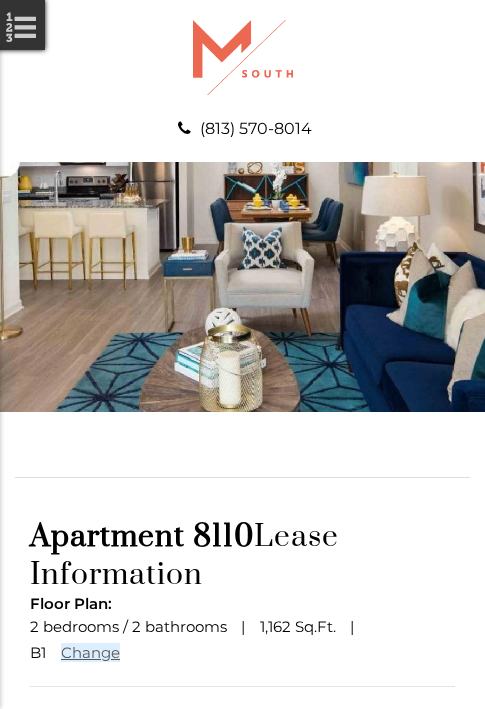 click at bounding box center (243, 817) 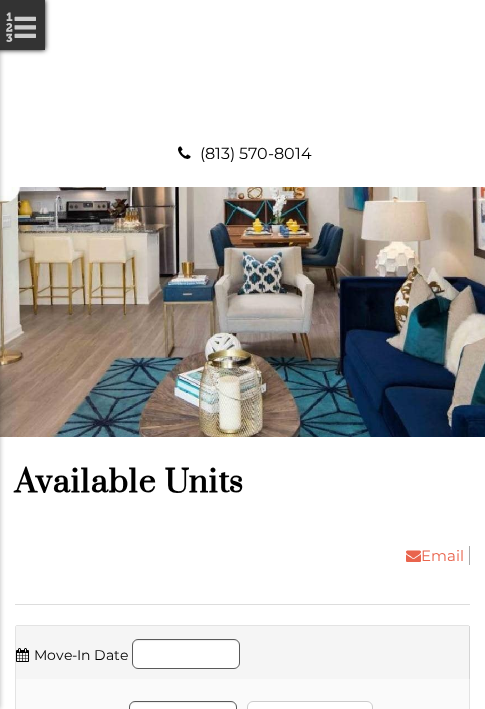scroll, scrollTop: 0, scrollLeft: 0, axis: both 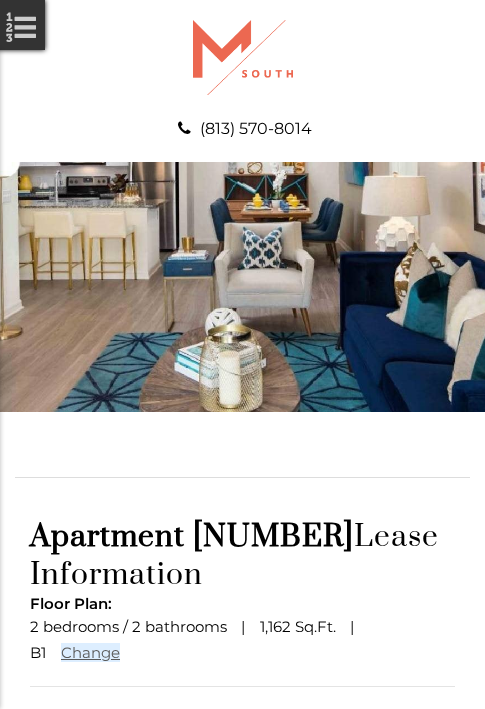 click at bounding box center [243, 855] 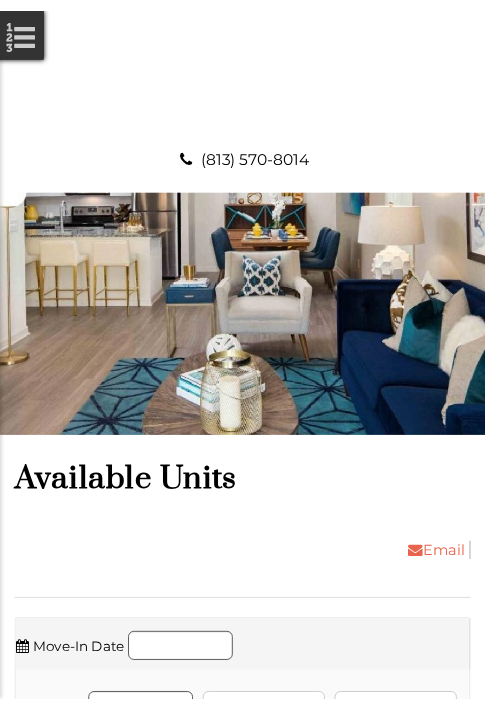 scroll, scrollTop: 0, scrollLeft: 0, axis: both 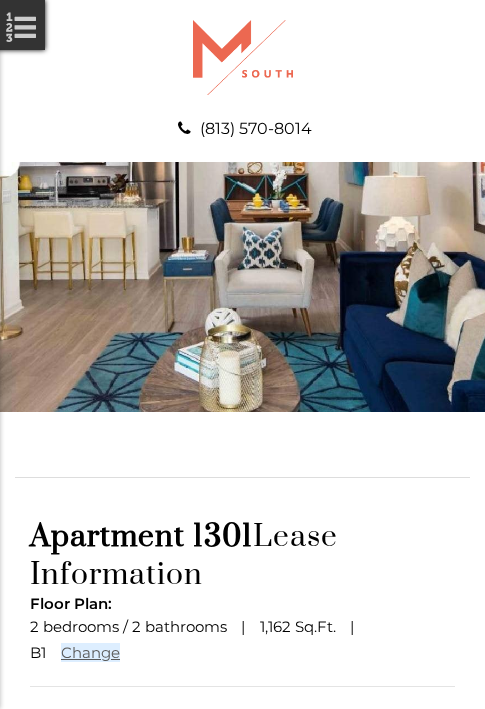 click at bounding box center (243, 817) 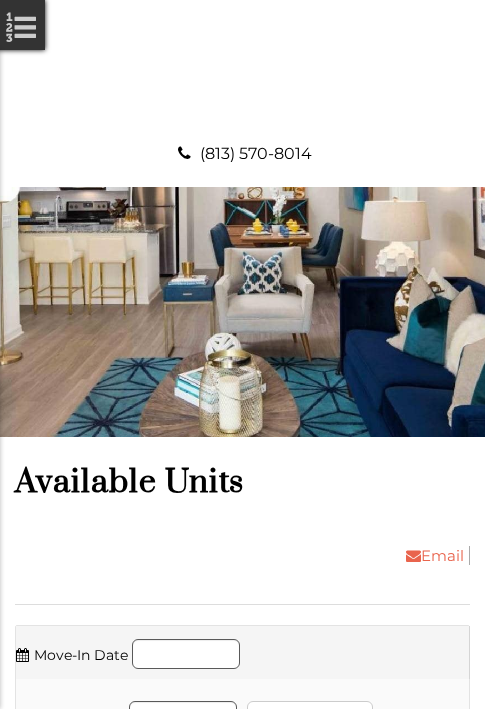 scroll, scrollTop: 0, scrollLeft: 0, axis: both 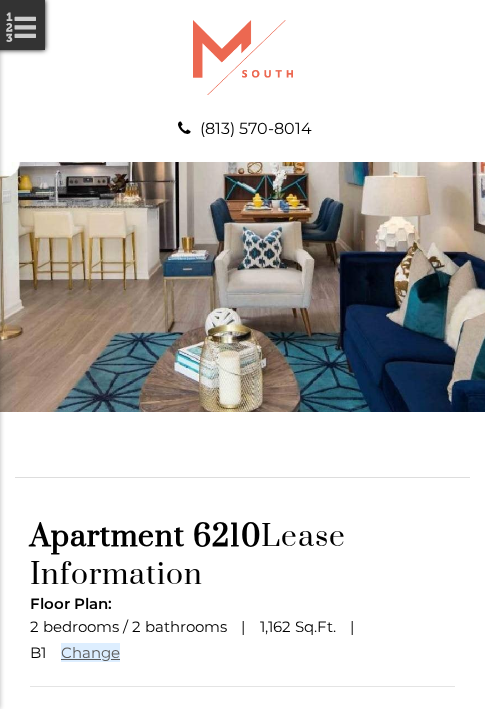 click at bounding box center (243, 817) 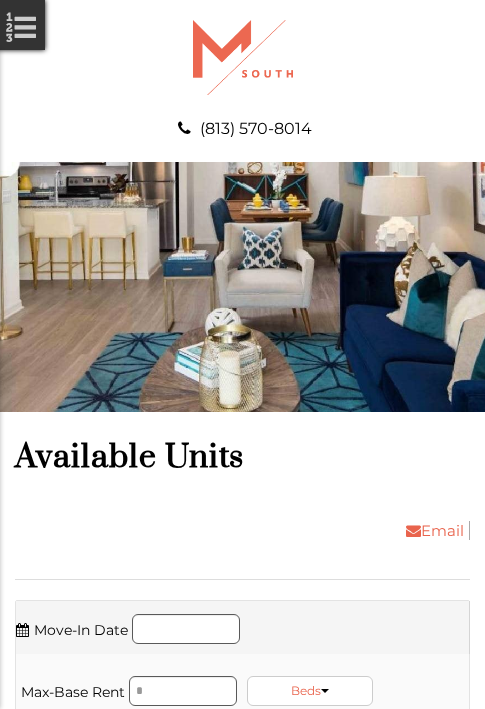 scroll, scrollTop: 0, scrollLeft: 0, axis: both 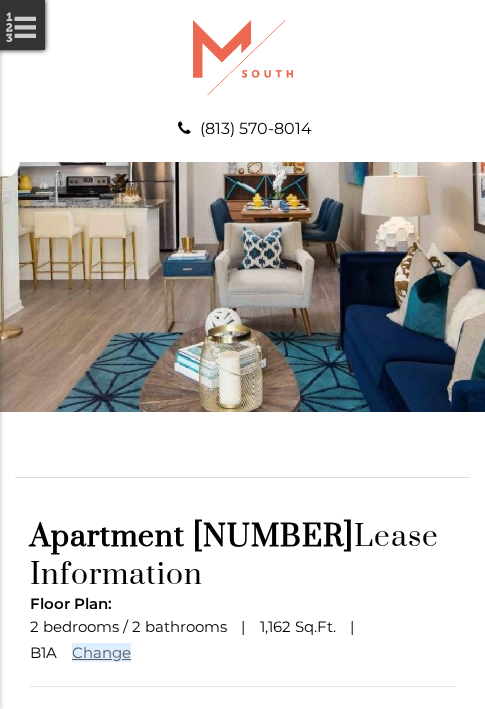 click at bounding box center [243, 855] 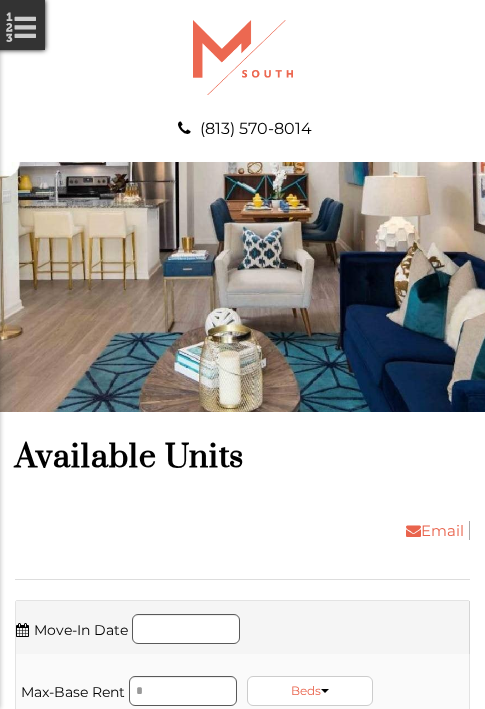 scroll, scrollTop: 0, scrollLeft: 0, axis: both 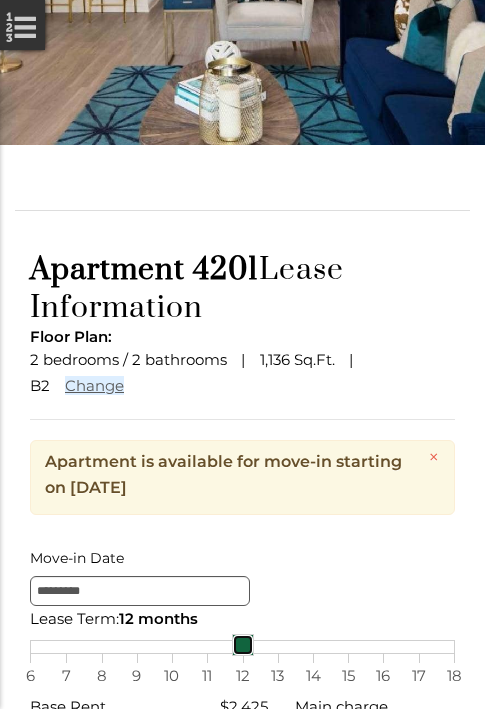 click at bounding box center (243, 645) 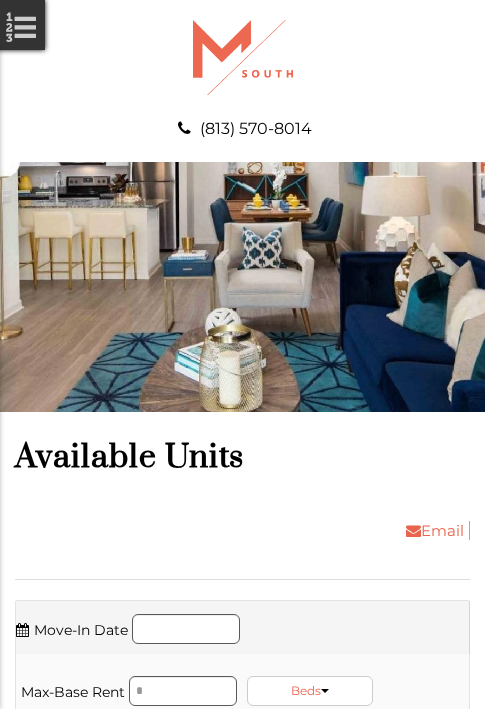 scroll, scrollTop: 0, scrollLeft: 0, axis: both 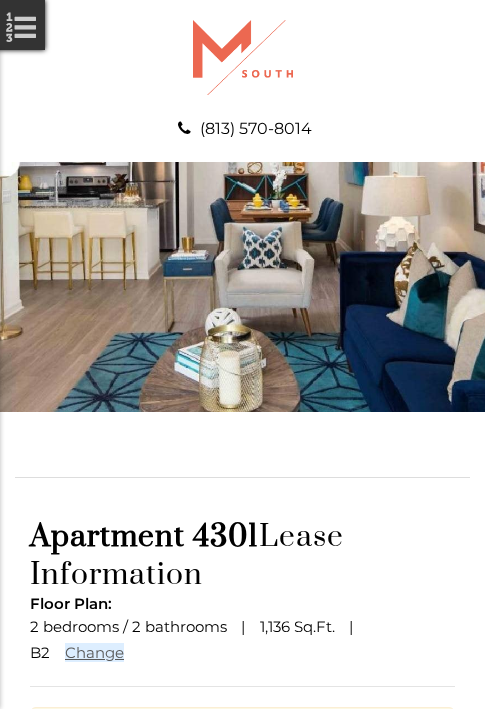 click at bounding box center (243, 912) 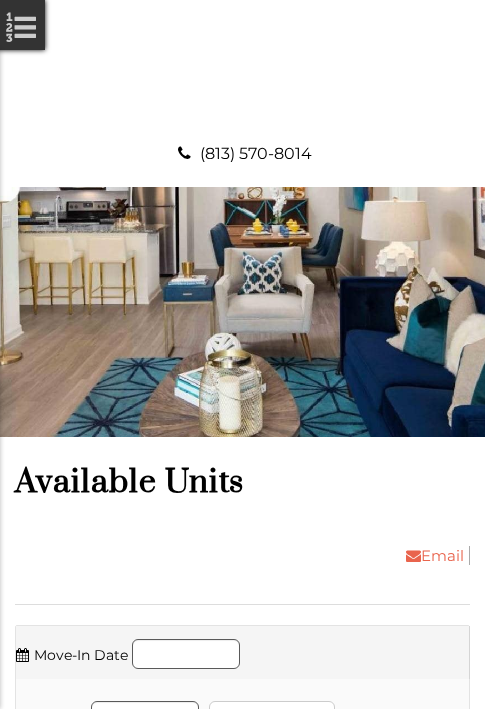 scroll, scrollTop: 0, scrollLeft: 0, axis: both 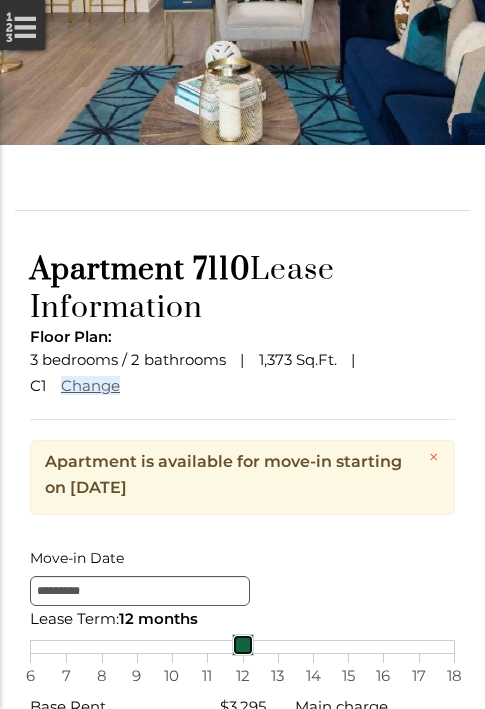 click at bounding box center [243, 645] 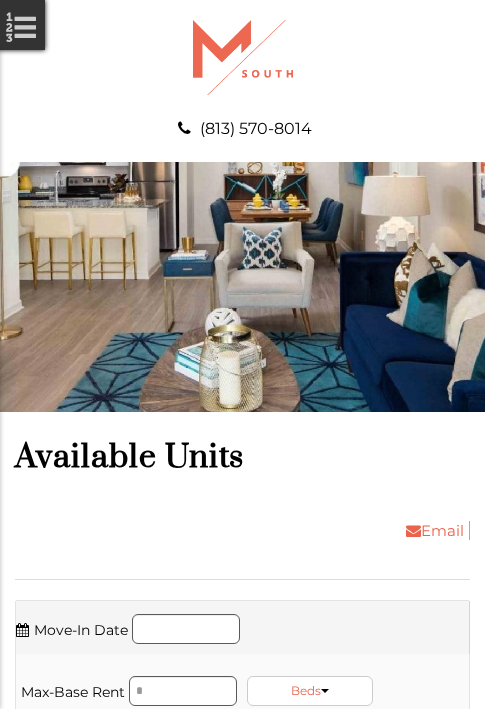 scroll, scrollTop: 0, scrollLeft: 0, axis: both 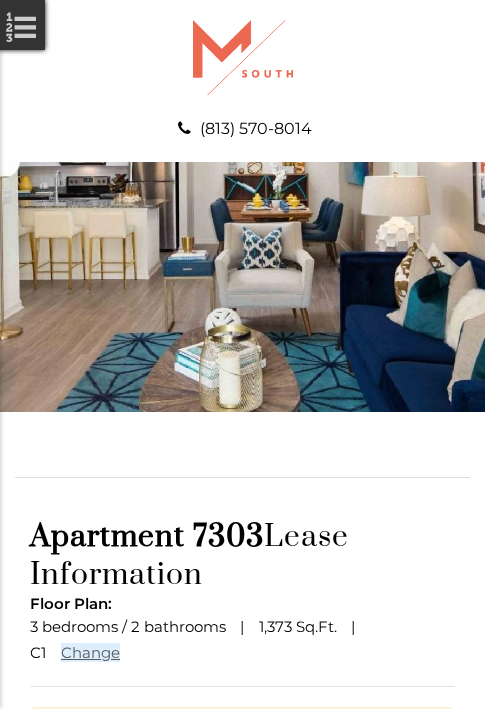 click at bounding box center (243, 912) 